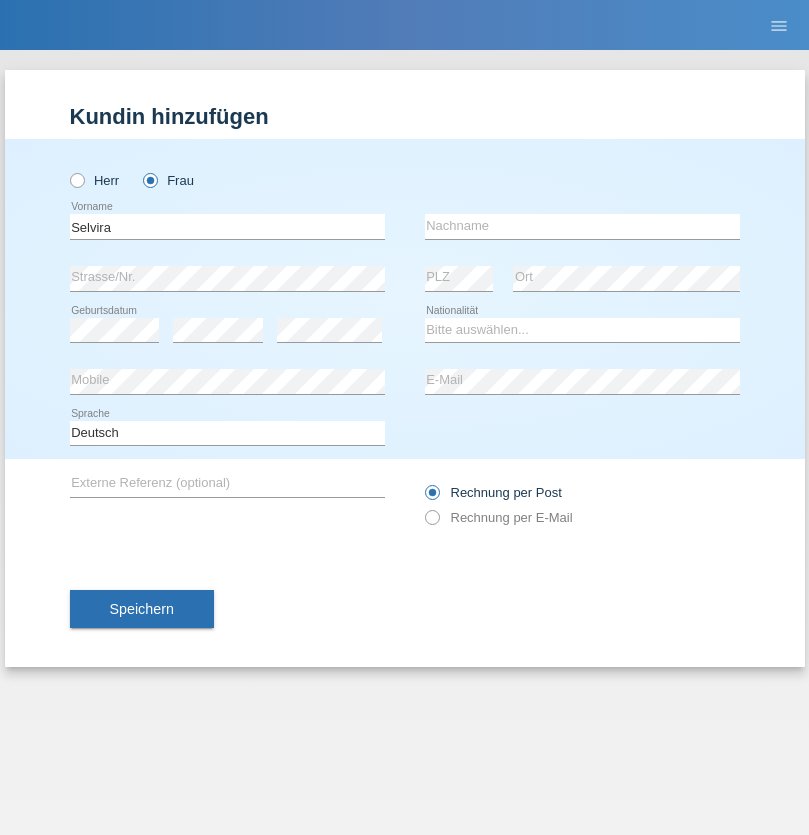 scroll, scrollTop: 0, scrollLeft: 0, axis: both 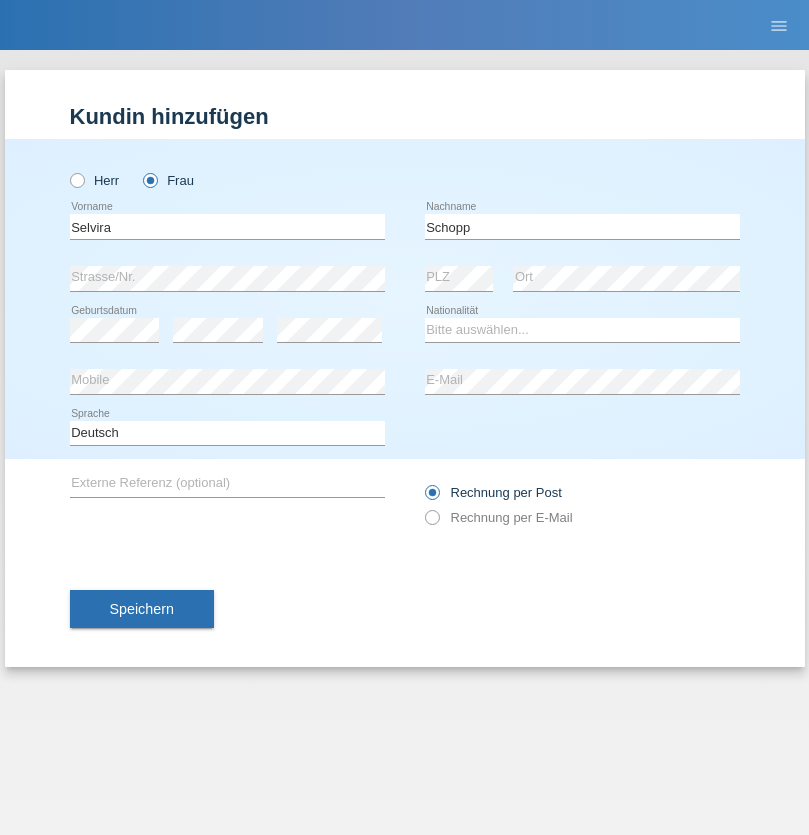type on "Schopp" 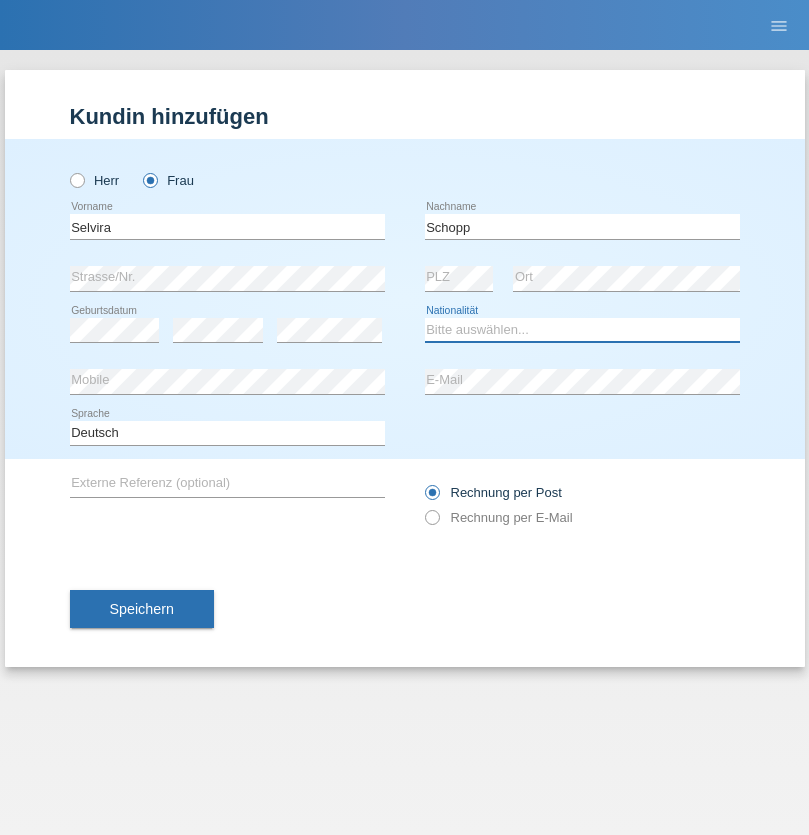 select on "CH" 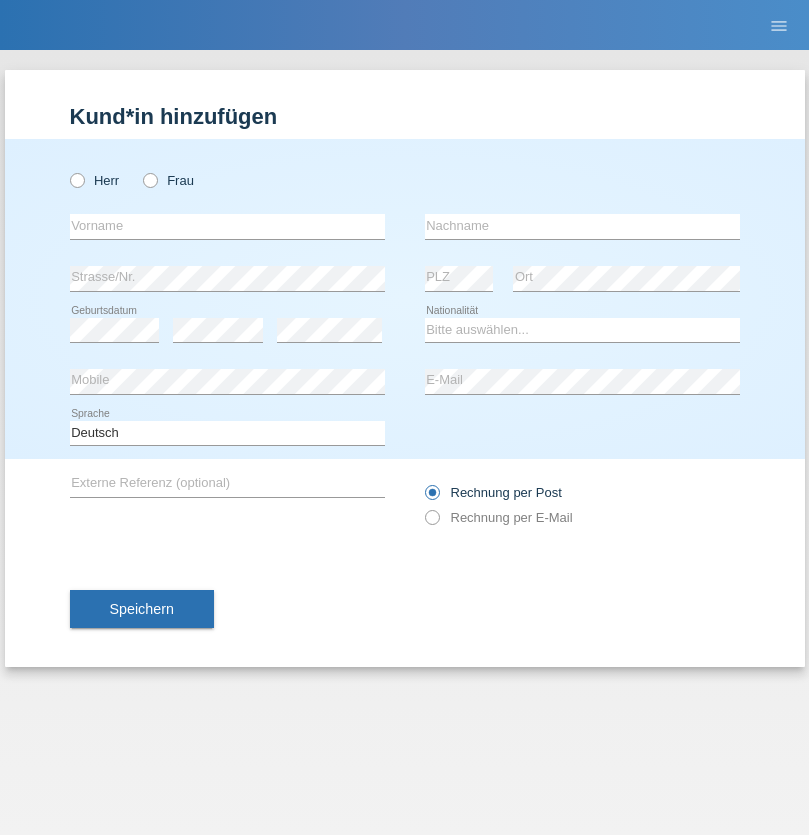 scroll, scrollTop: 0, scrollLeft: 0, axis: both 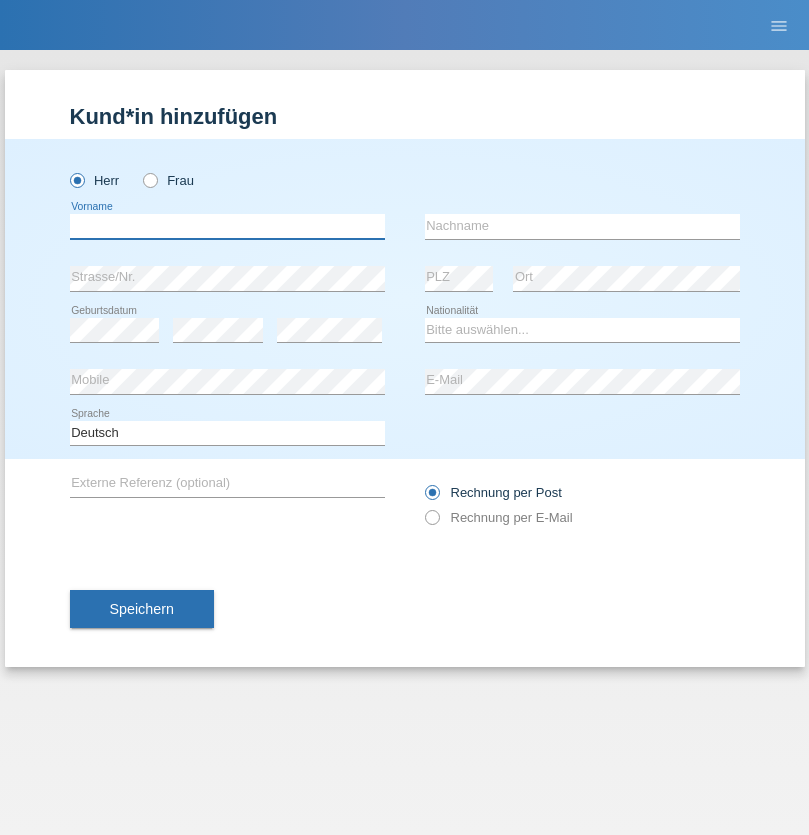 click at bounding box center [227, 226] 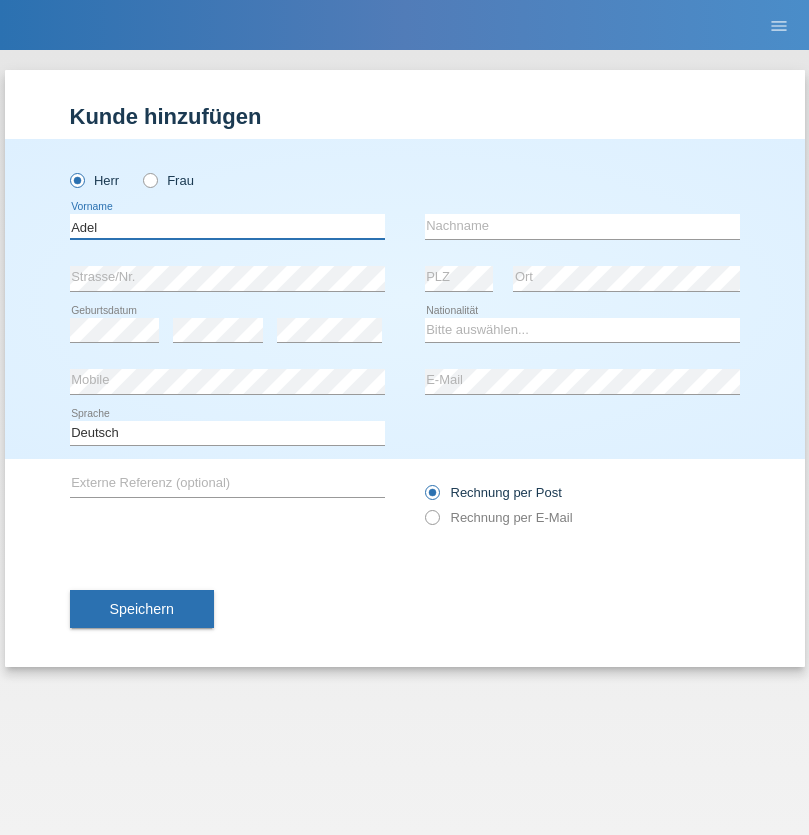 type on "Adel" 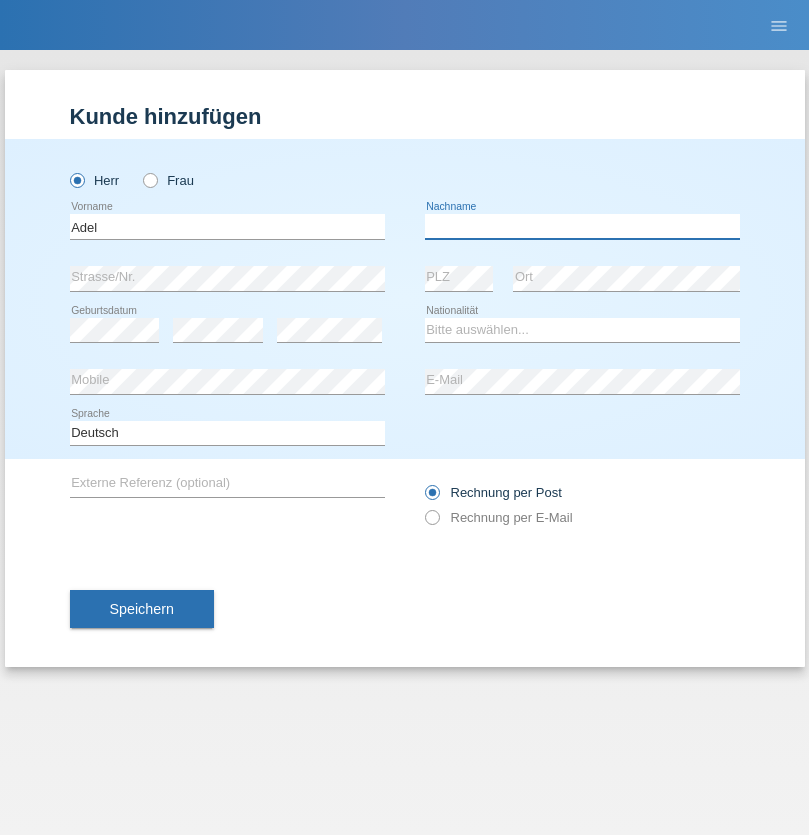click at bounding box center (582, 226) 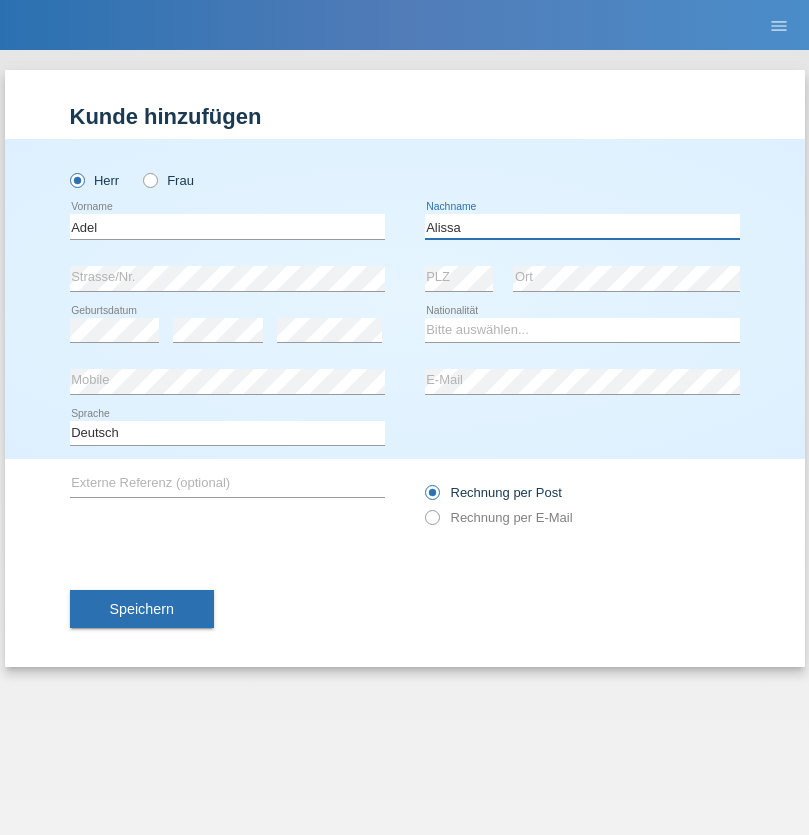 type on "Alissa" 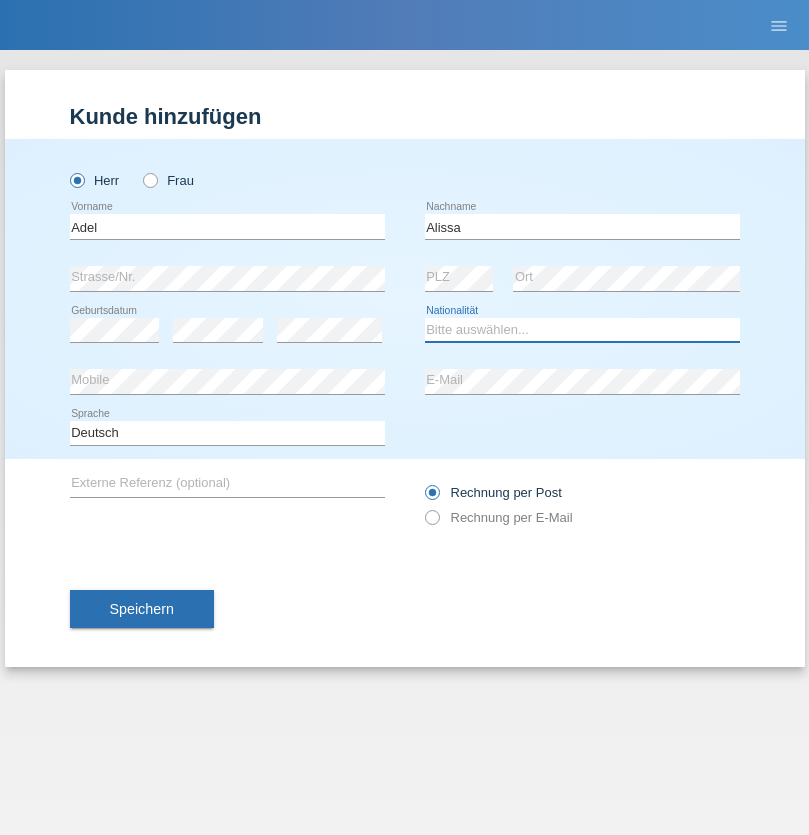 select on "SY" 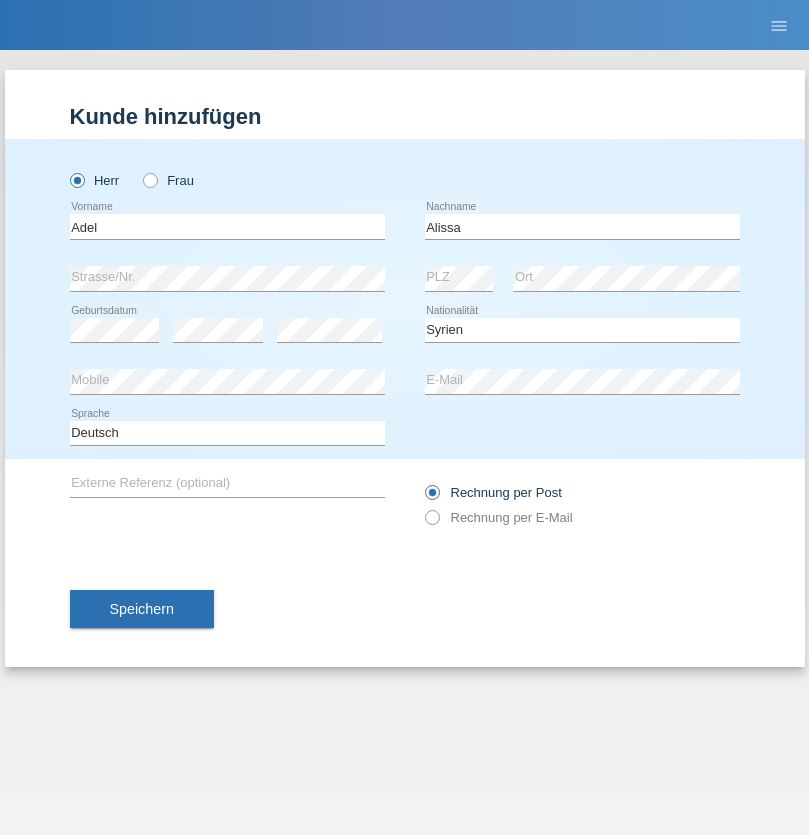 select on "C" 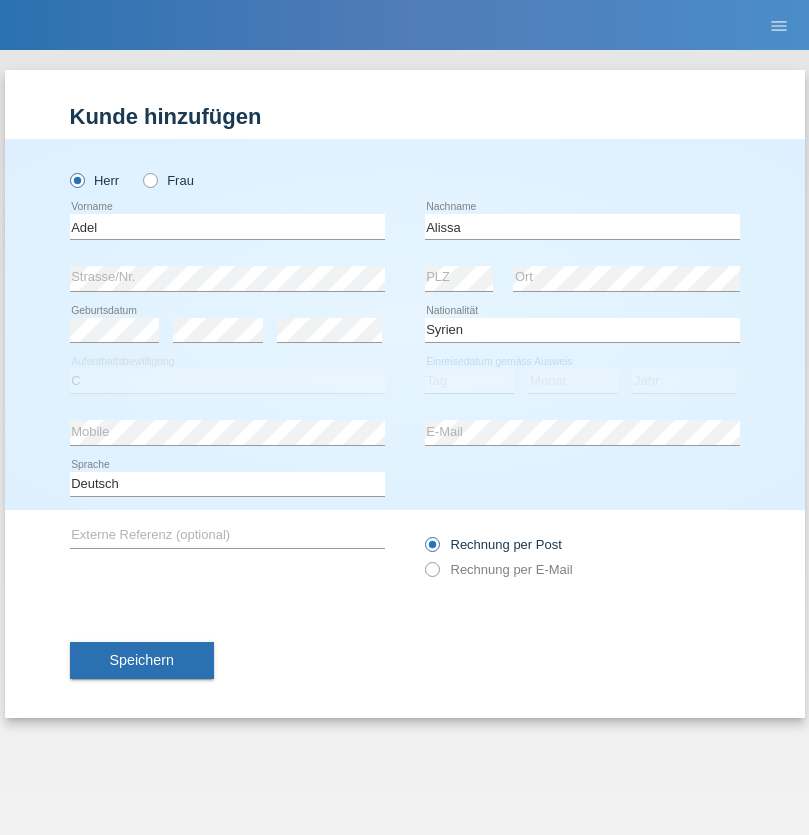 select on "20" 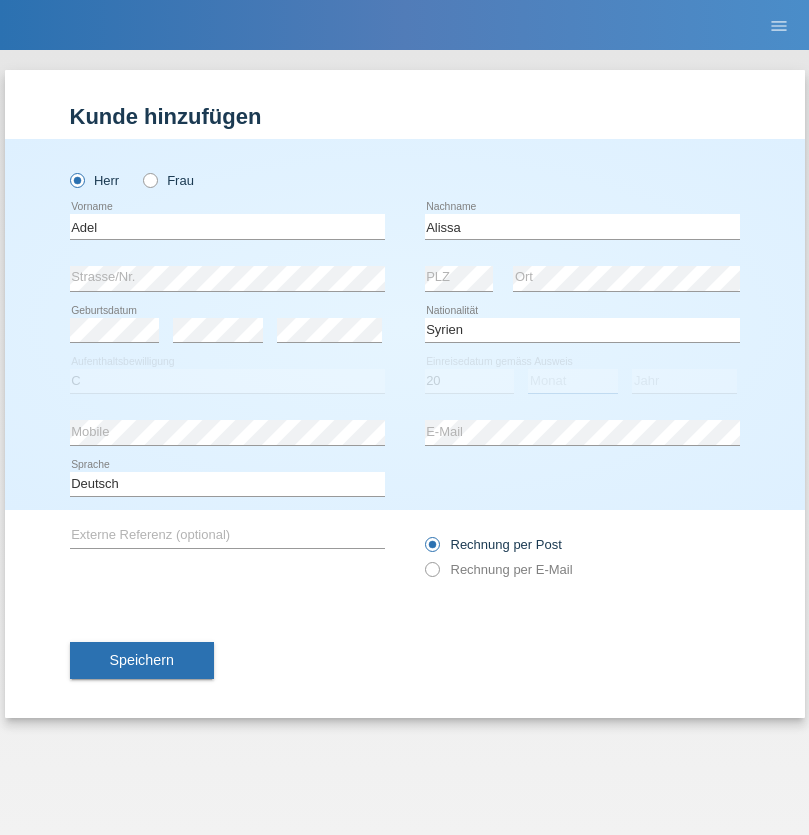 select on "09" 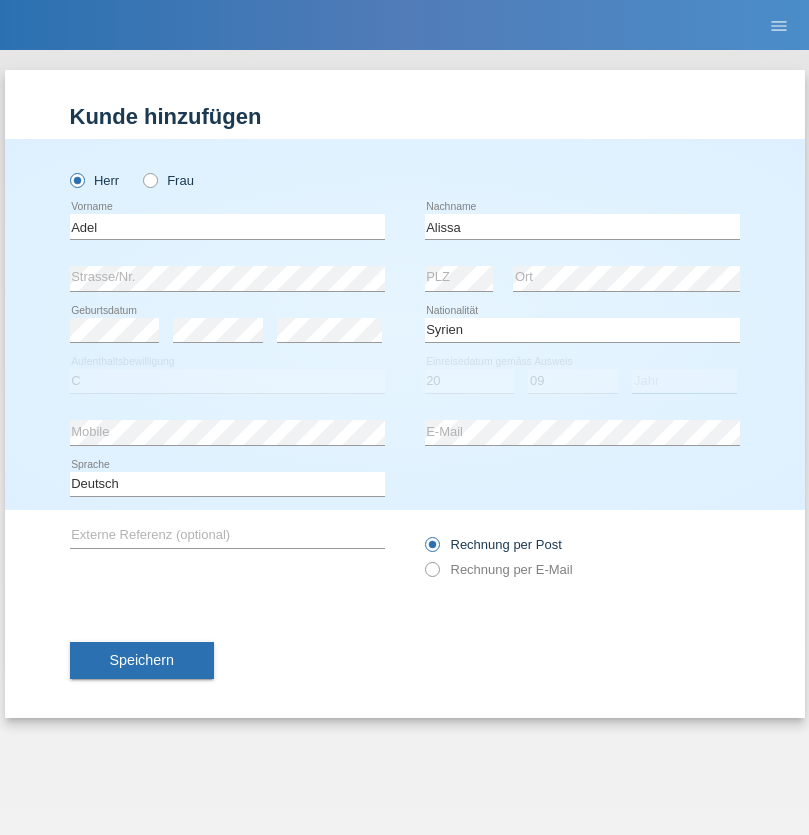 select on "2018" 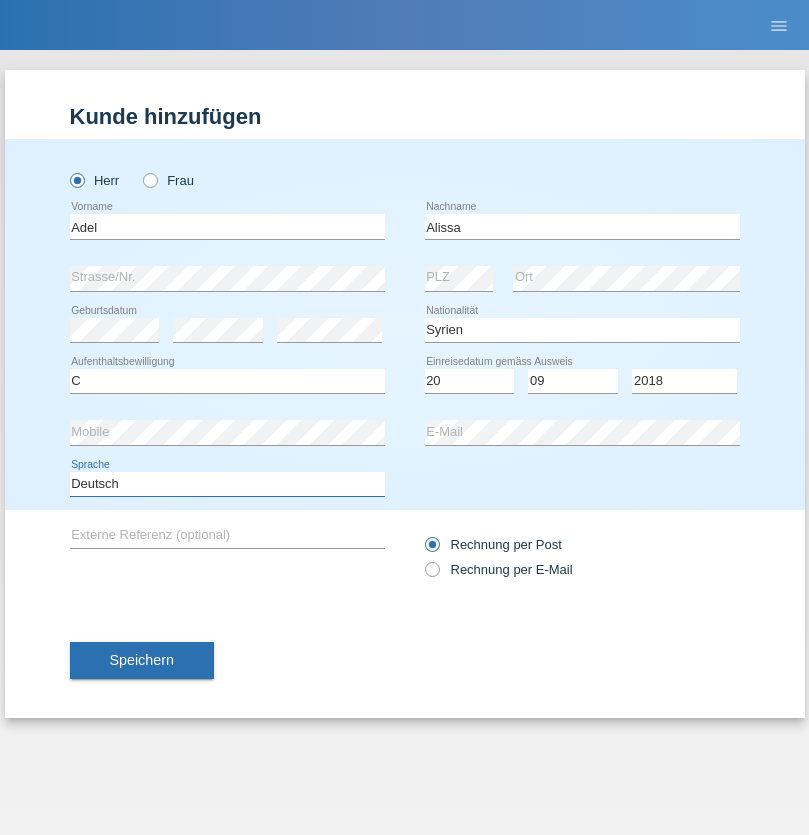select on "en" 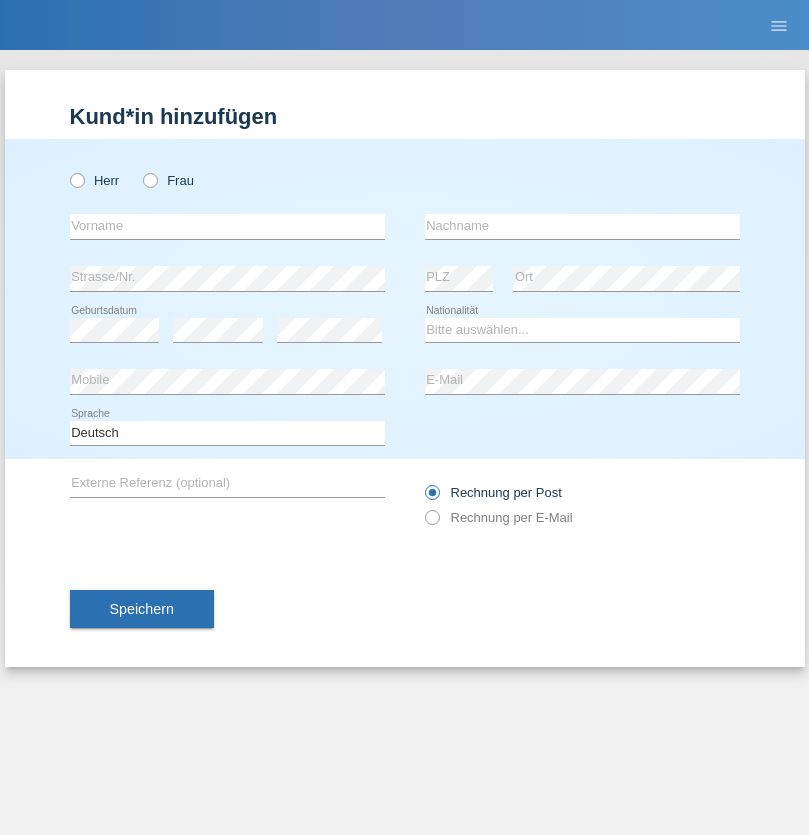 scroll, scrollTop: 0, scrollLeft: 0, axis: both 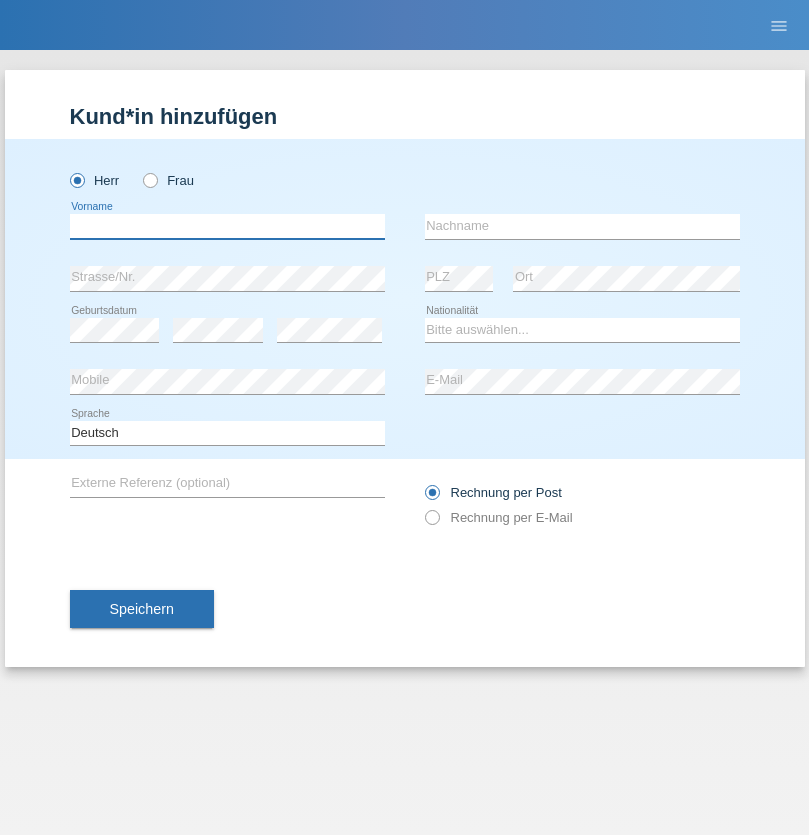 click at bounding box center [227, 226] 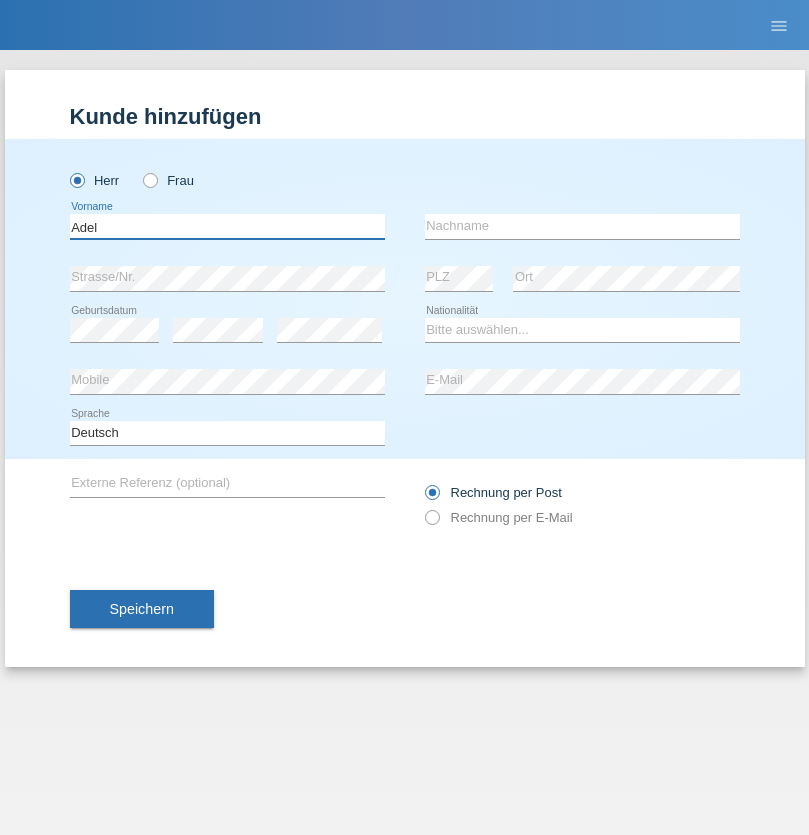 type on "Adel" 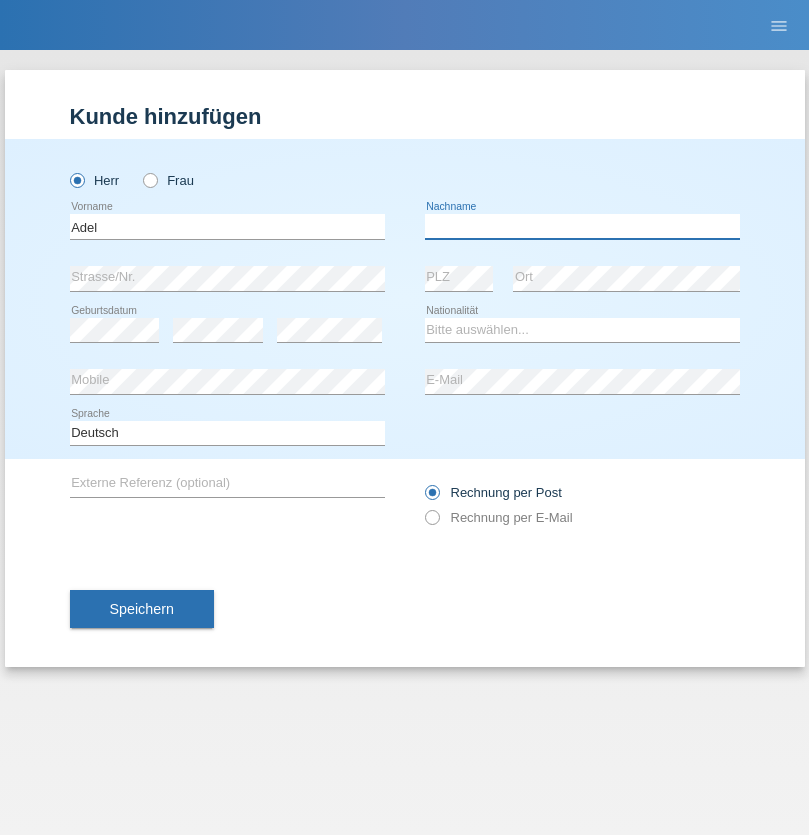 click at bounding box center (582, 226) 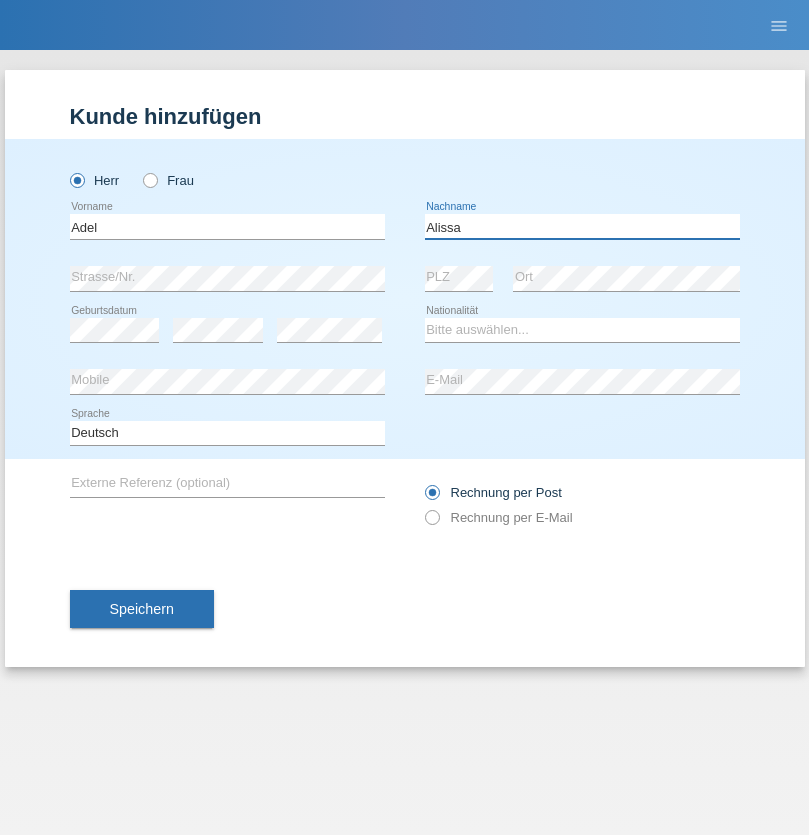 type on "Alissa" 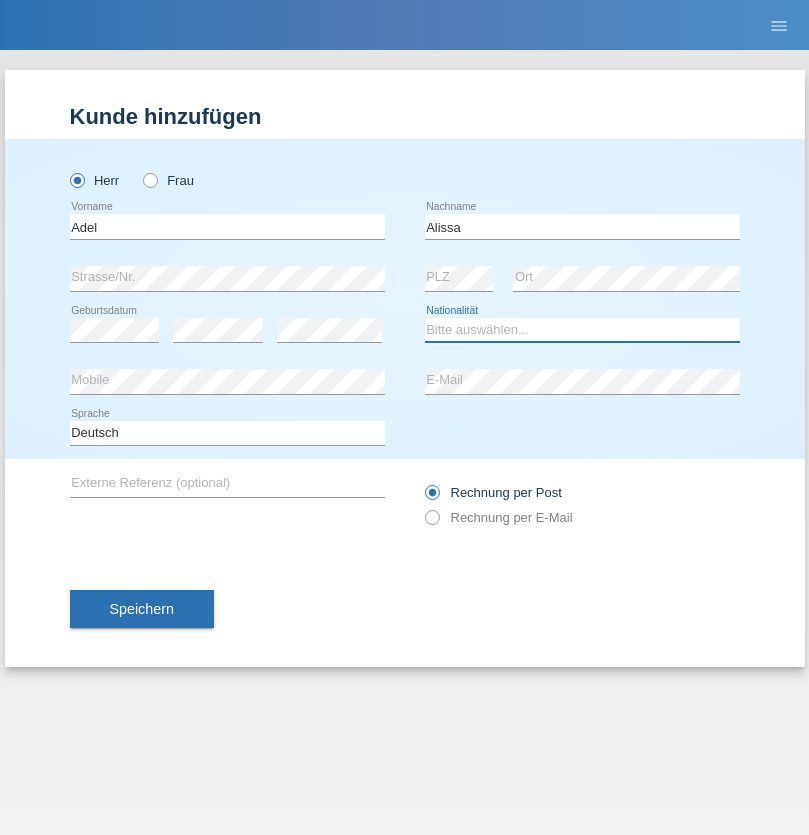 select on "SY" 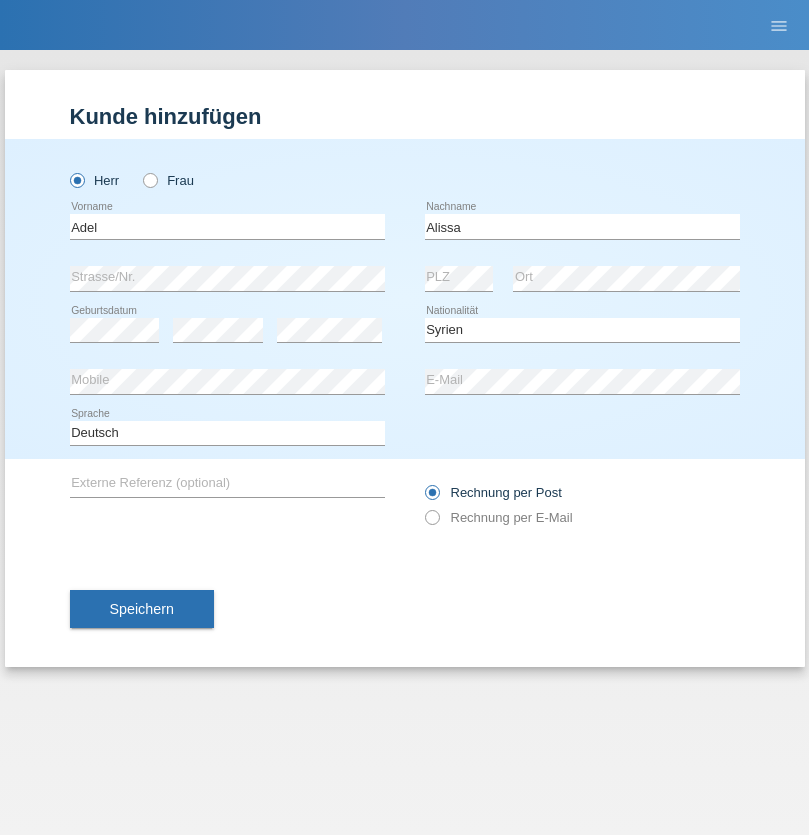 select on "C" 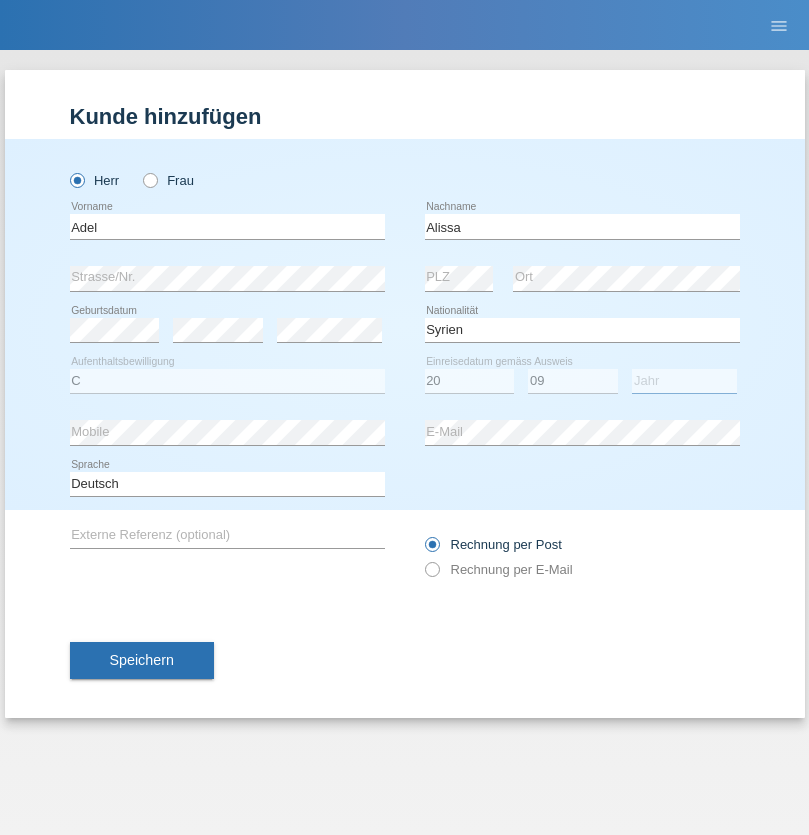 select on "2018" 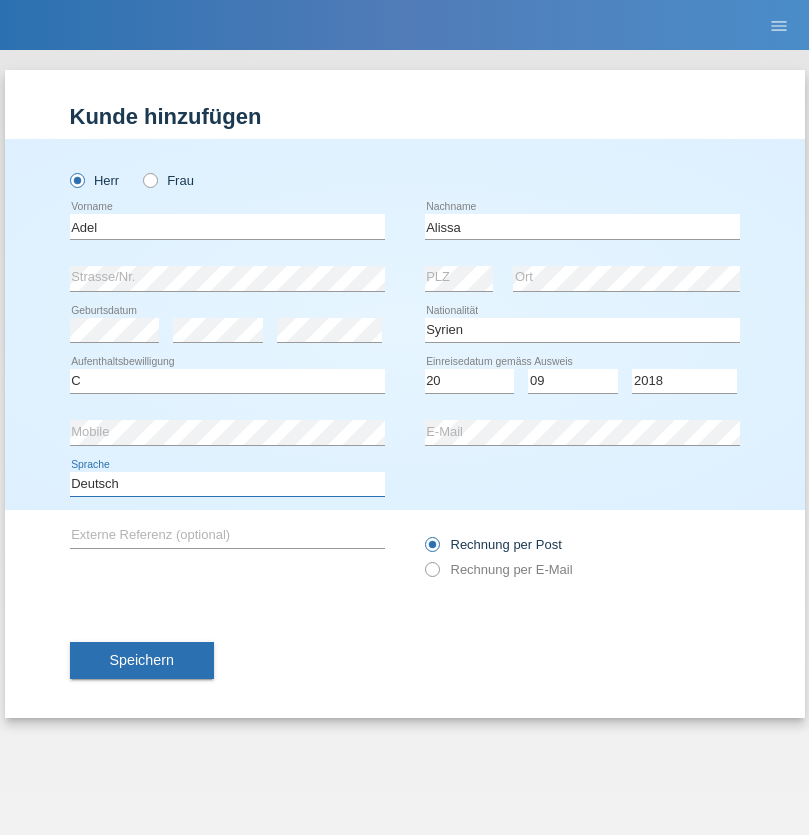 select on "en" 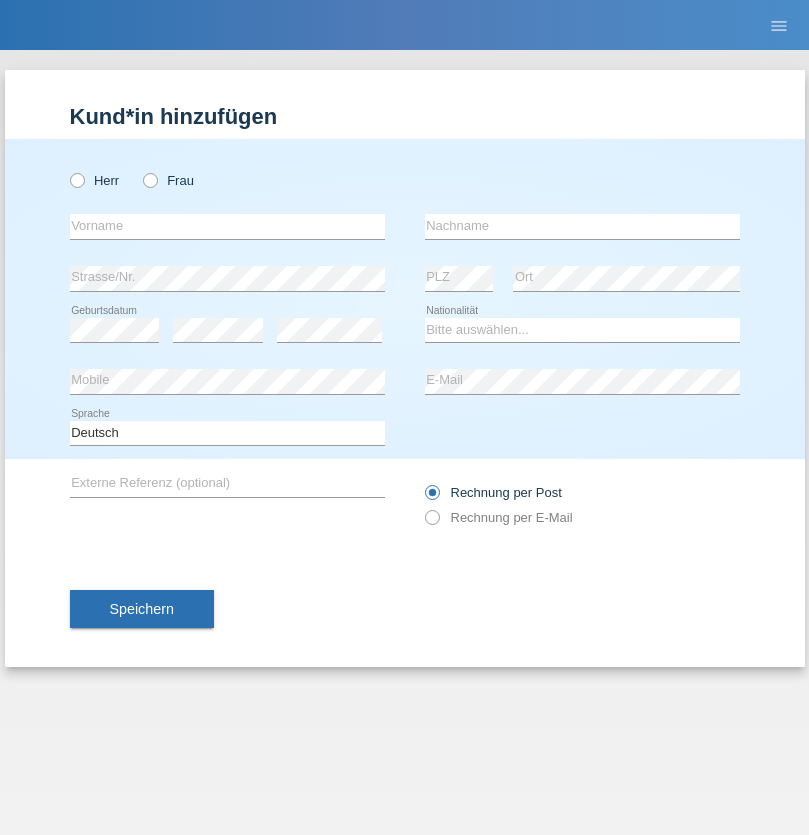 scroll, scrollTop: 0, scrollLeft: 0, axis: both 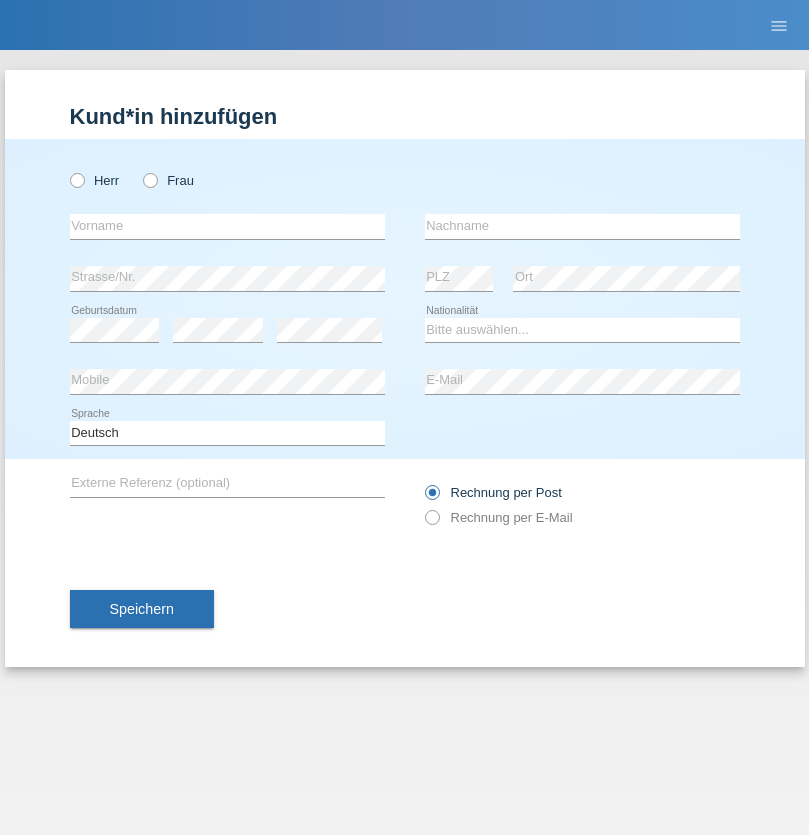 radio on "true" 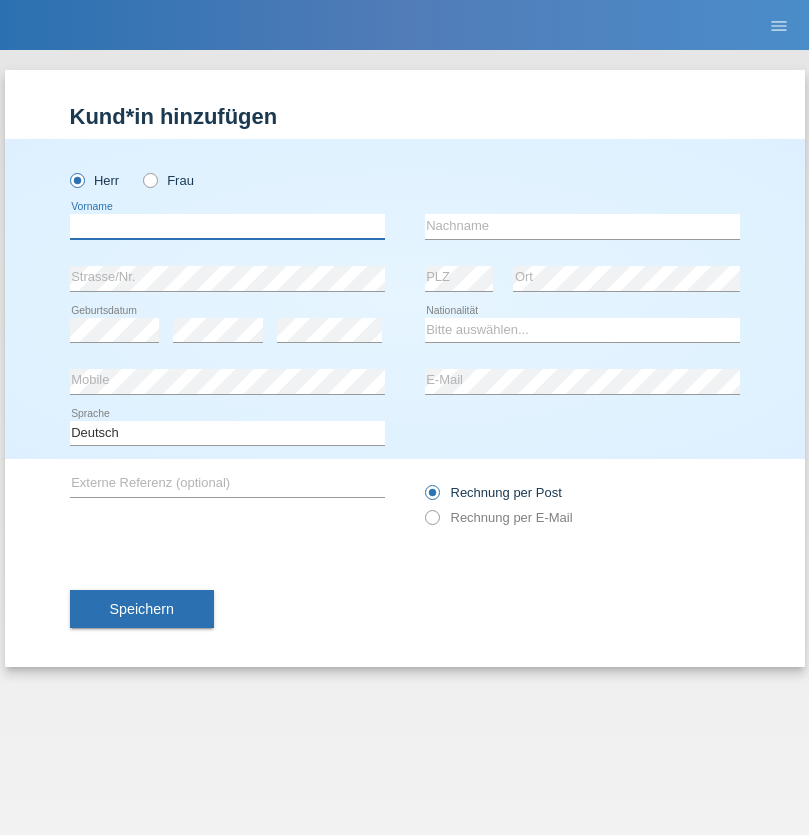 click at bounding box center [227, 226] 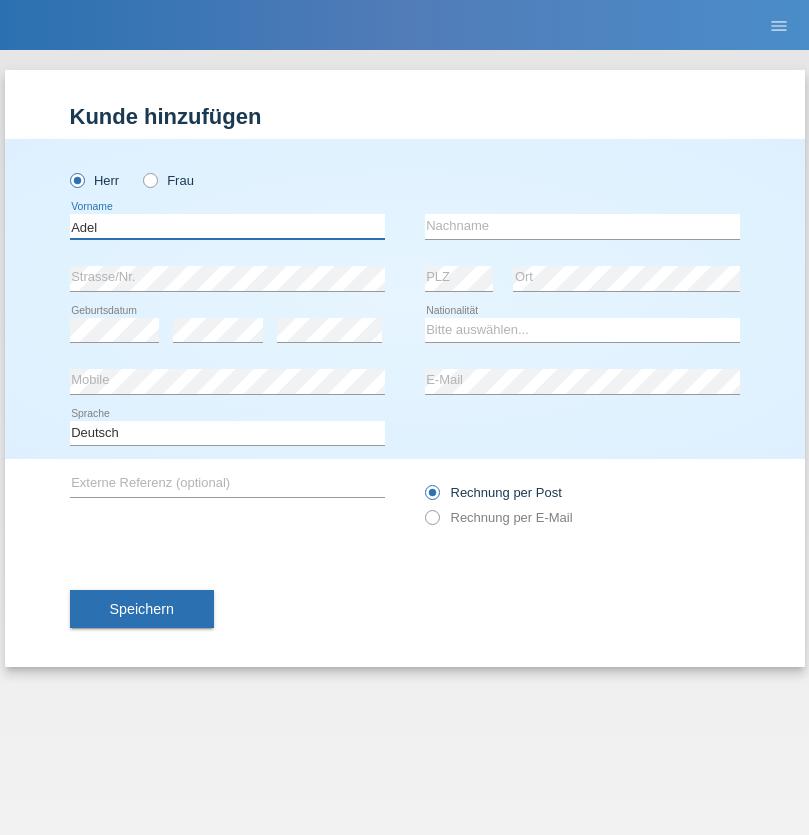 type on "Adel" 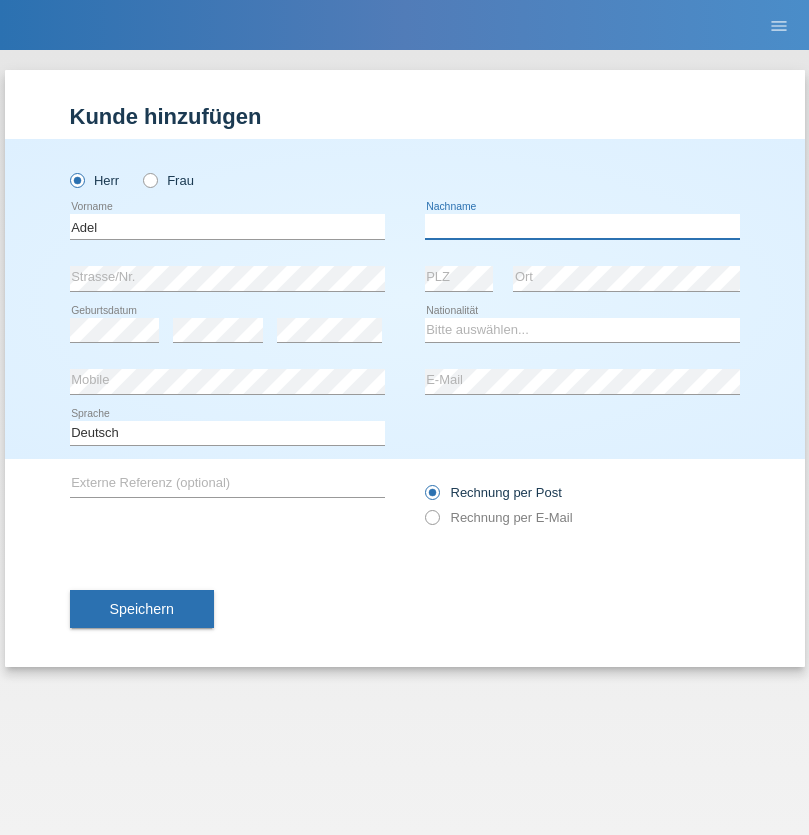 click at bounding box center [582, 226] 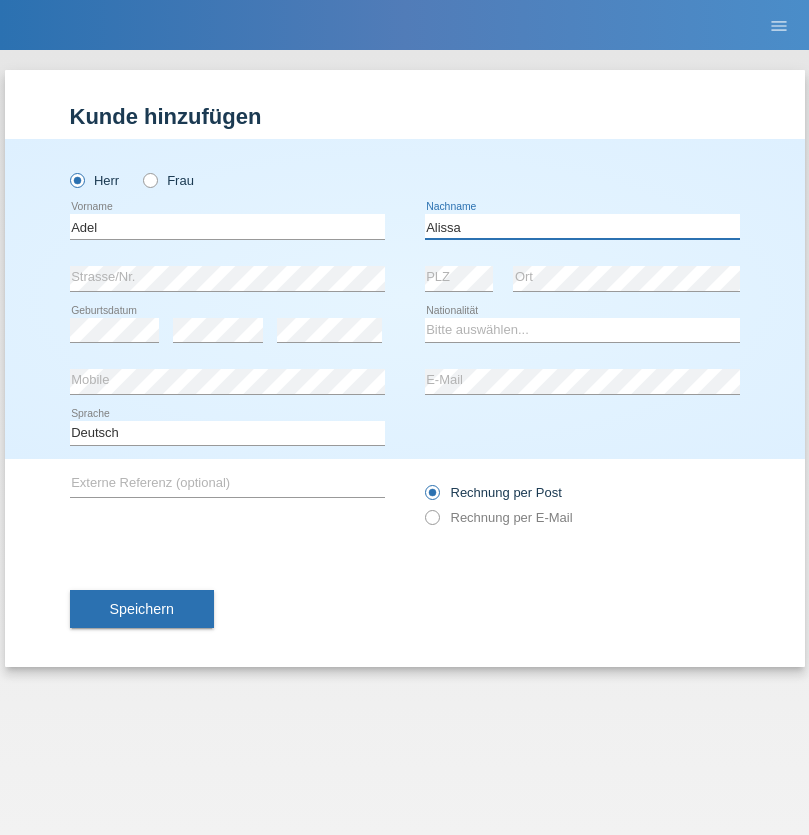 type on "Alissa" 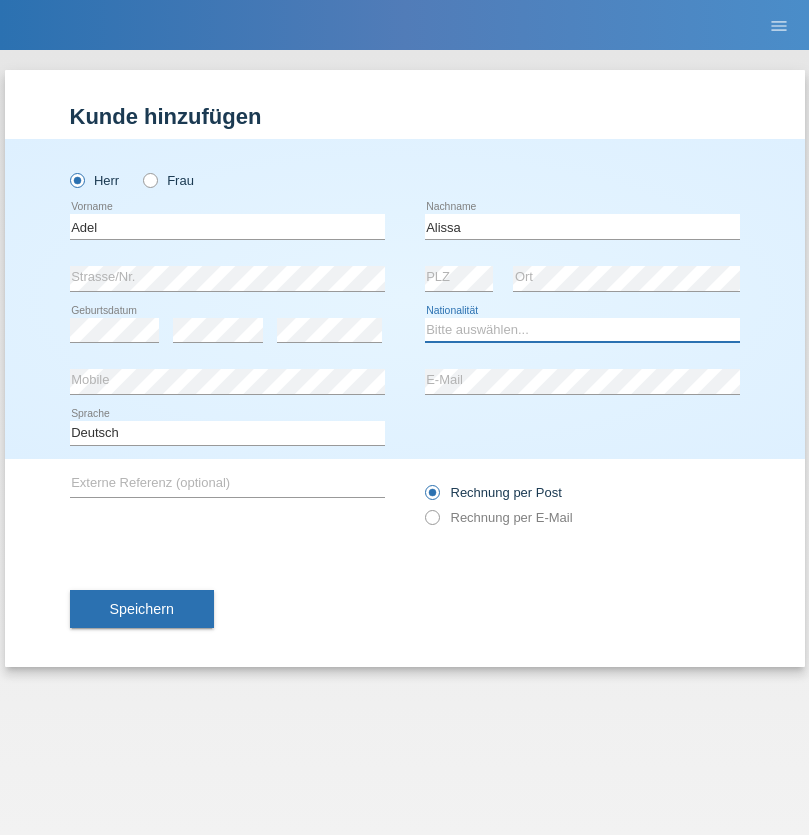 select on "SY" 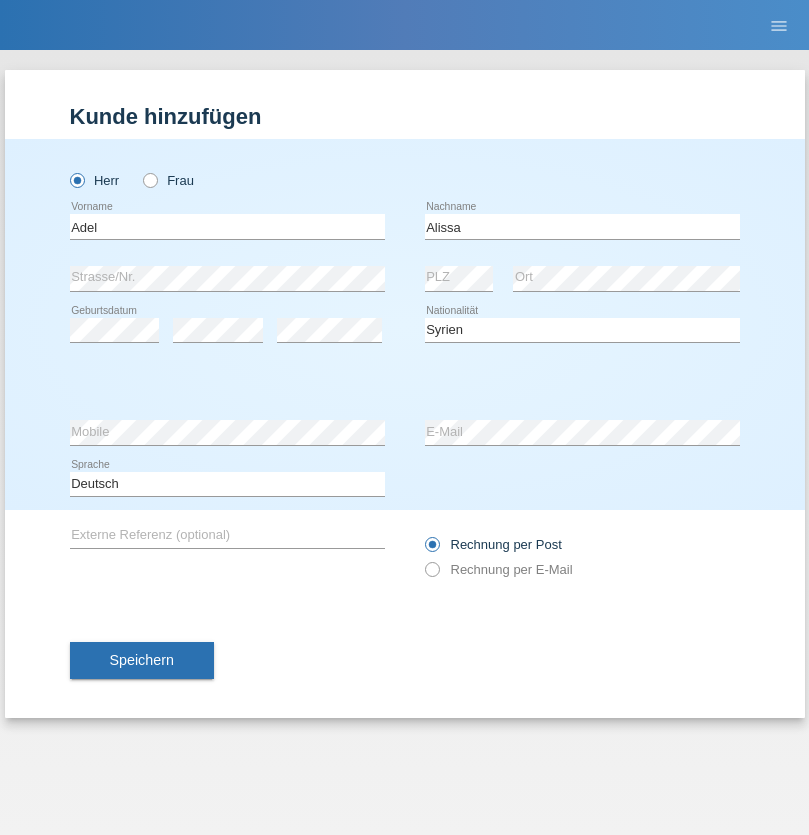 select on "C" 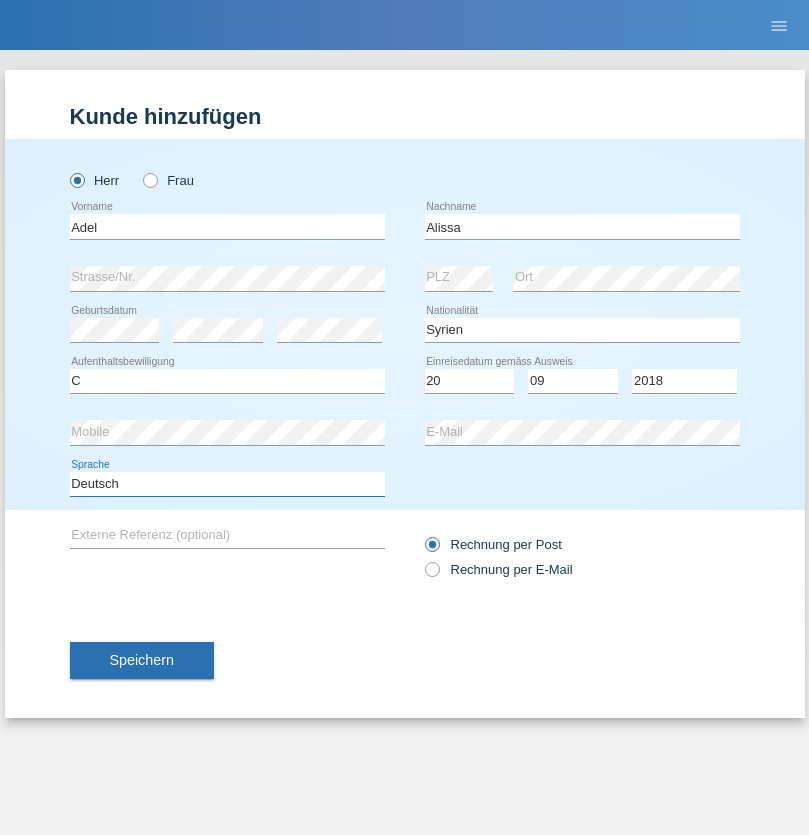 select on "en" 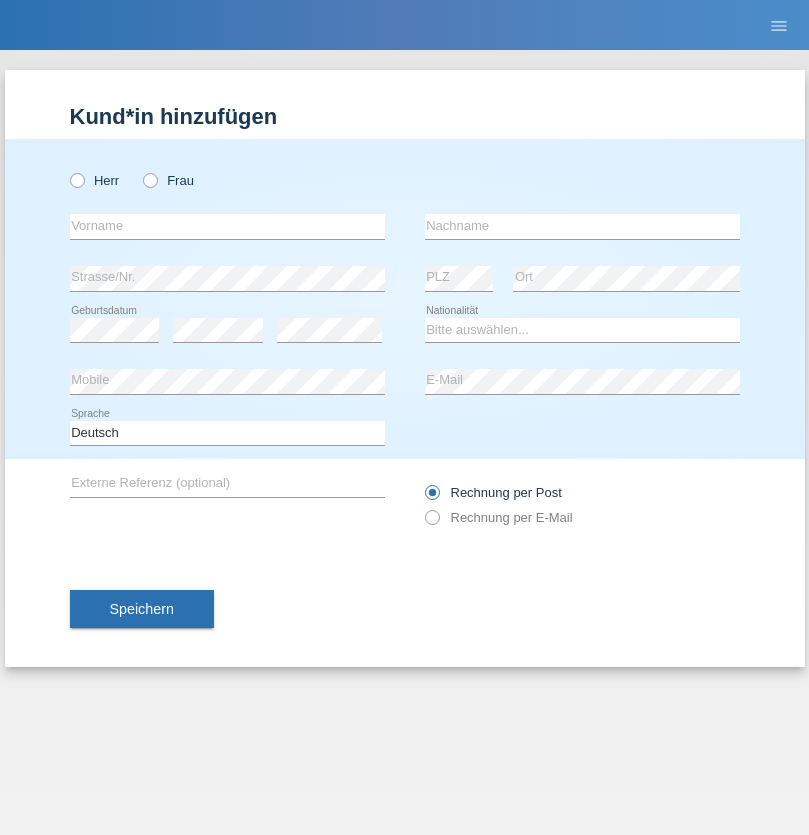 scroll, scrollTop: 0, scrollLeft: 0, axis: both 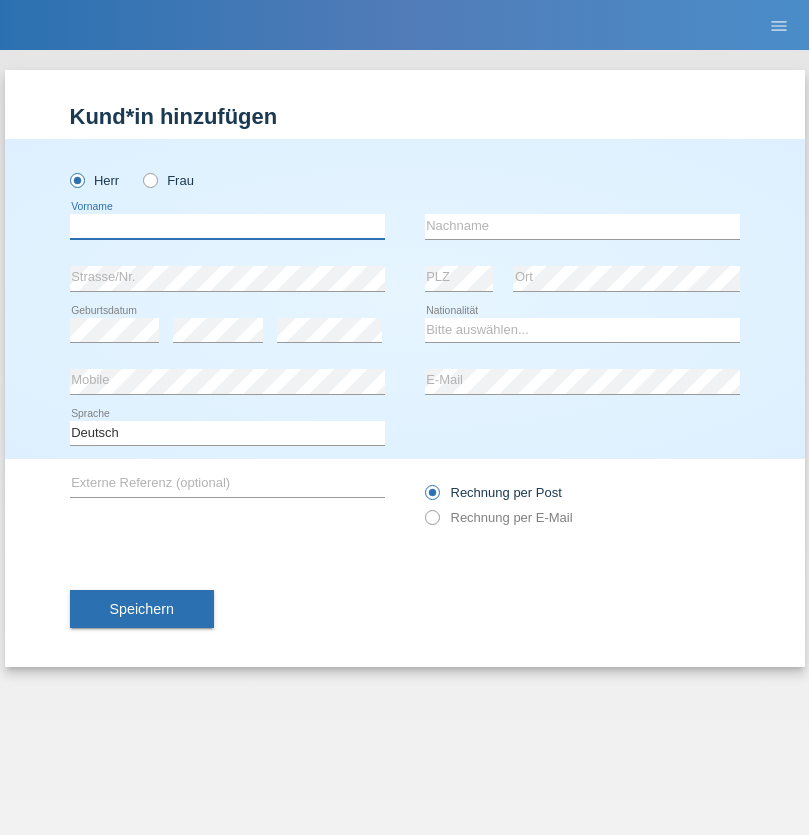 click at bounding box center (227, 226) 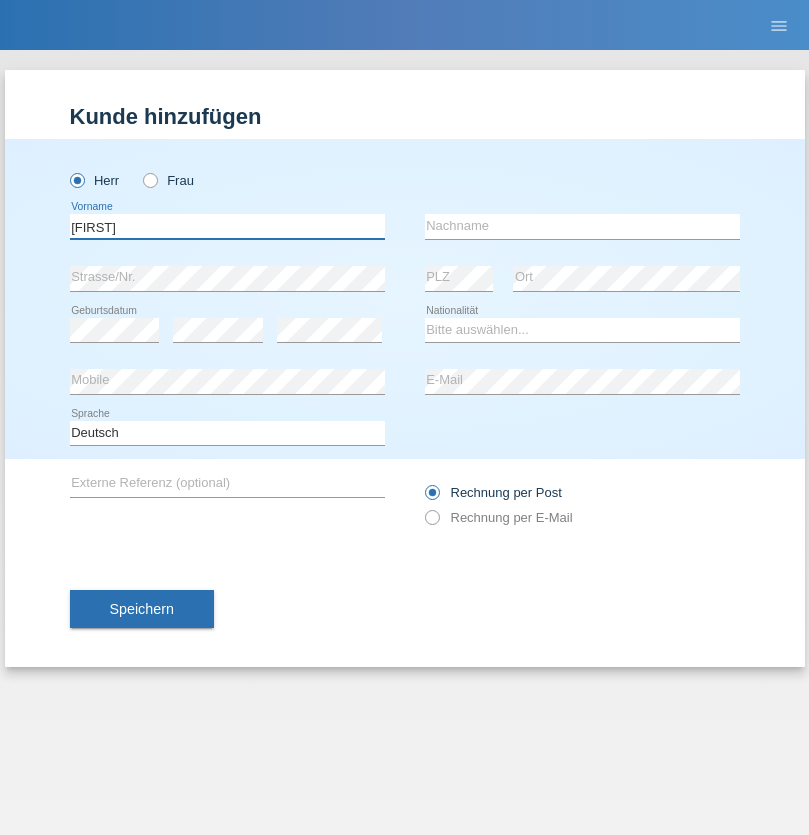 type on "[FIRST]" 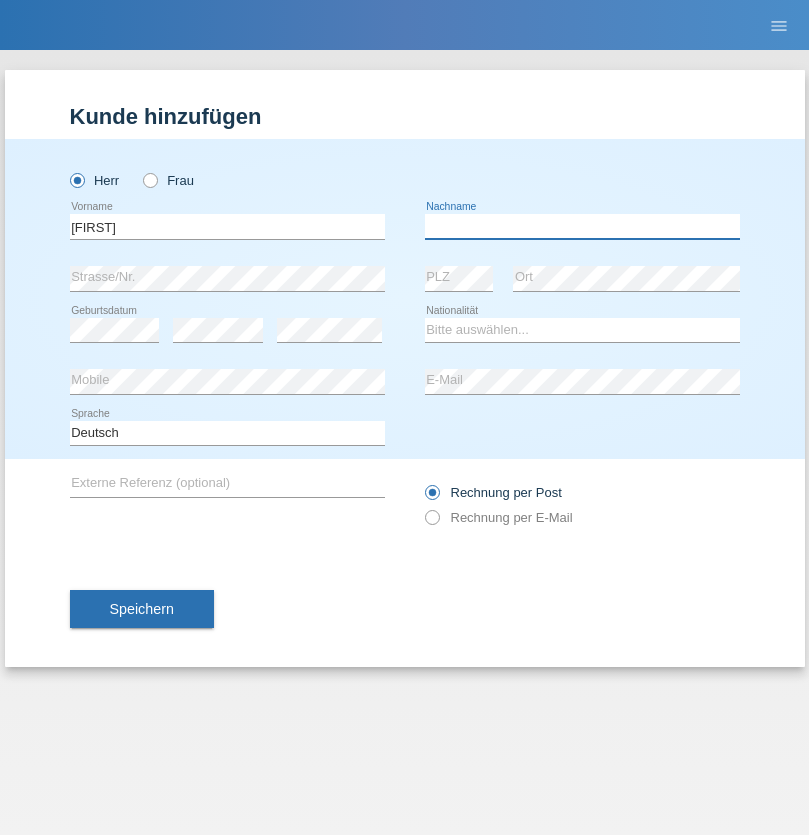 click at bounding box center [582, 226] 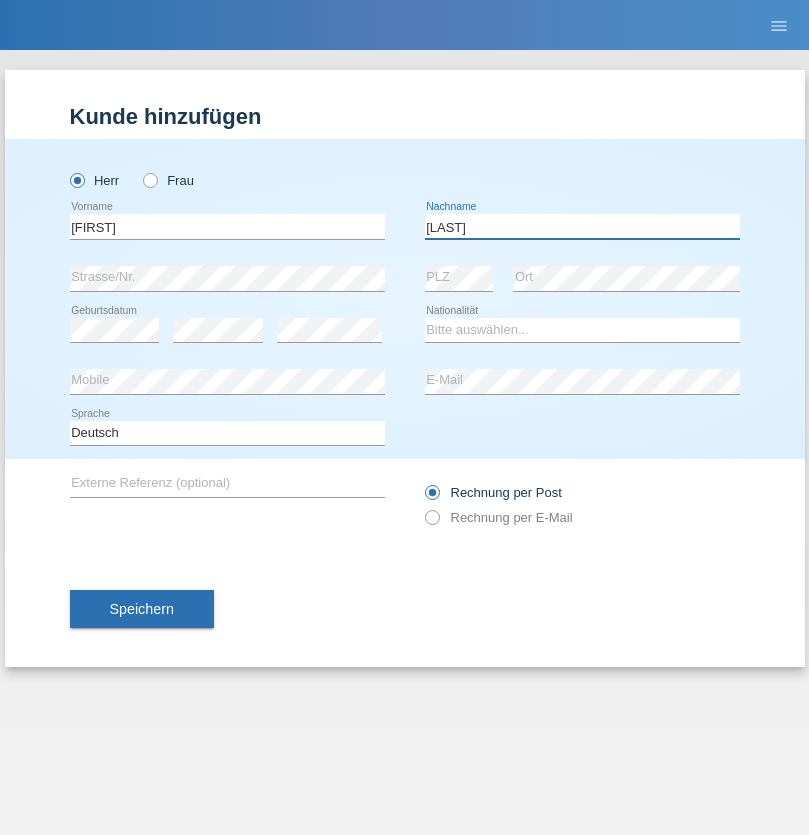 type on "[LAST]" 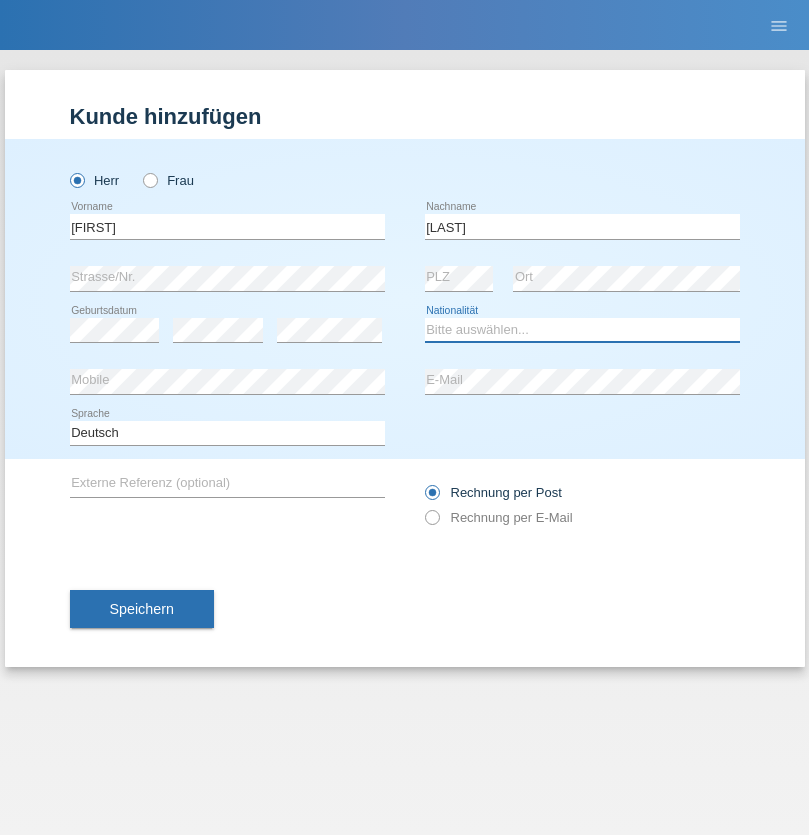 select on "IT" 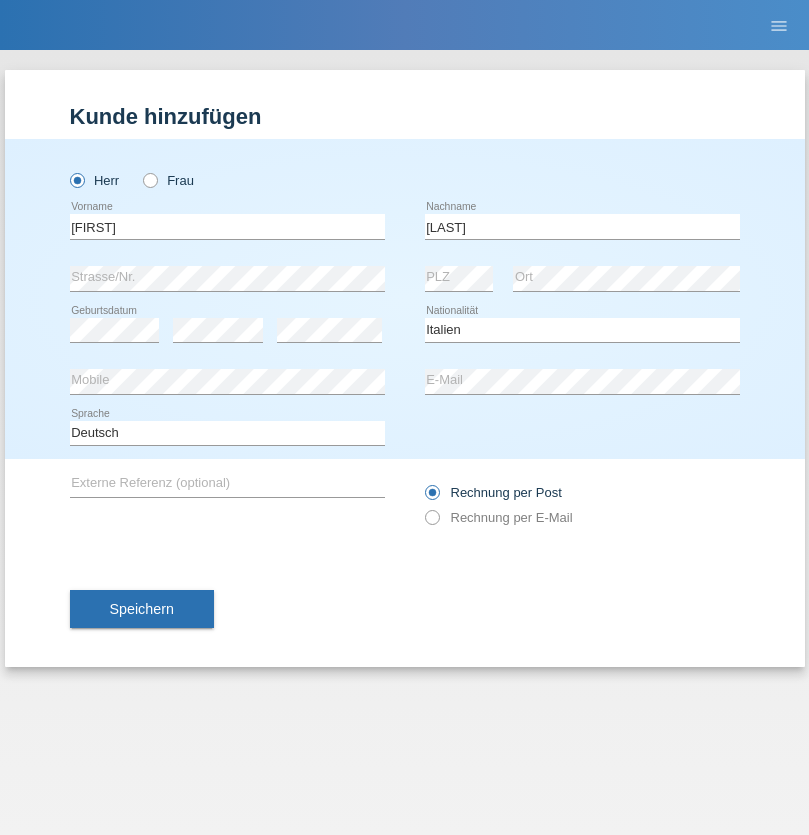 select on "C" 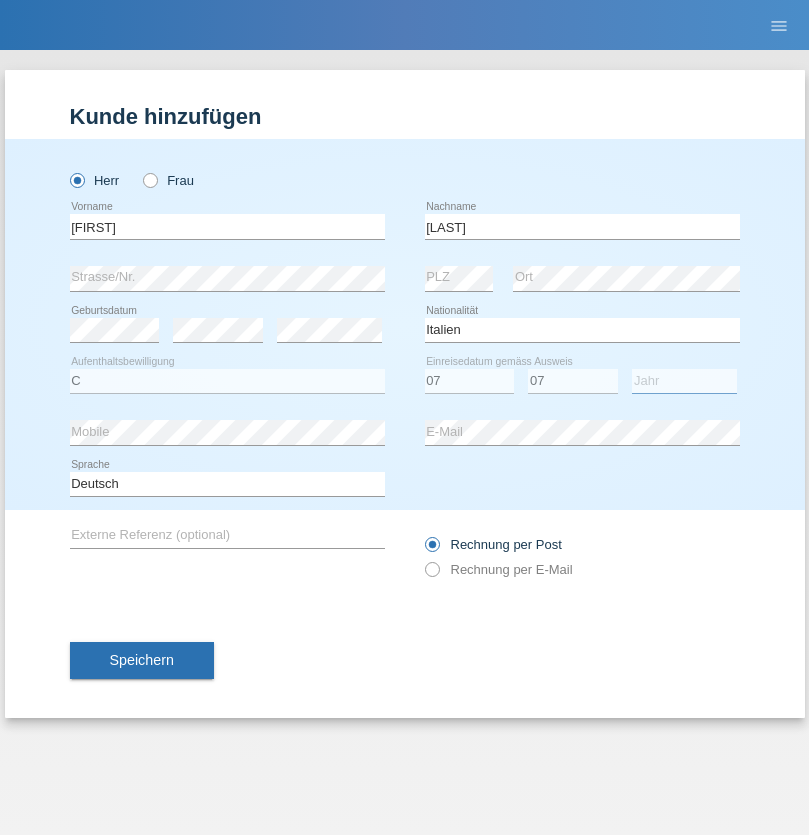 select on "2021" 